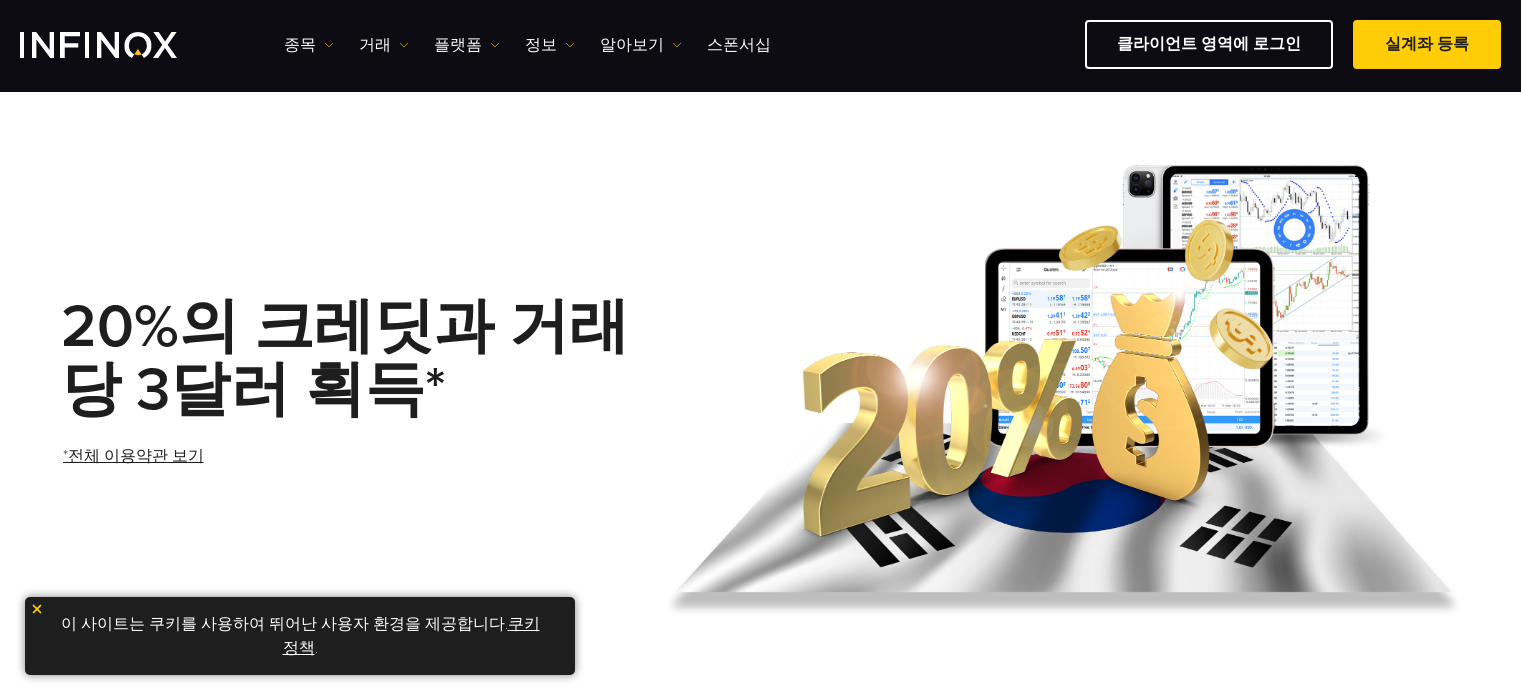 scroll, scrollTop: 700, scrollLeft: 0, axis: vertical 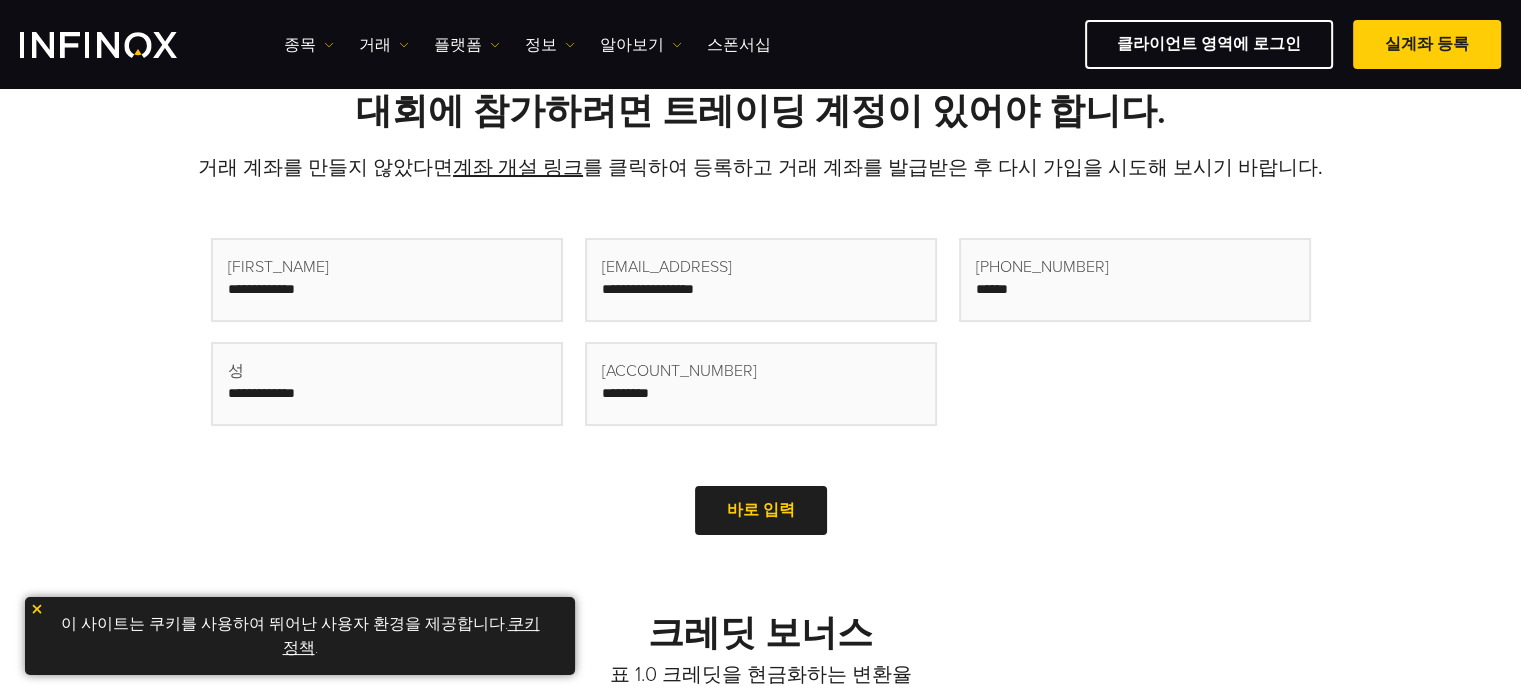 type on "*******" 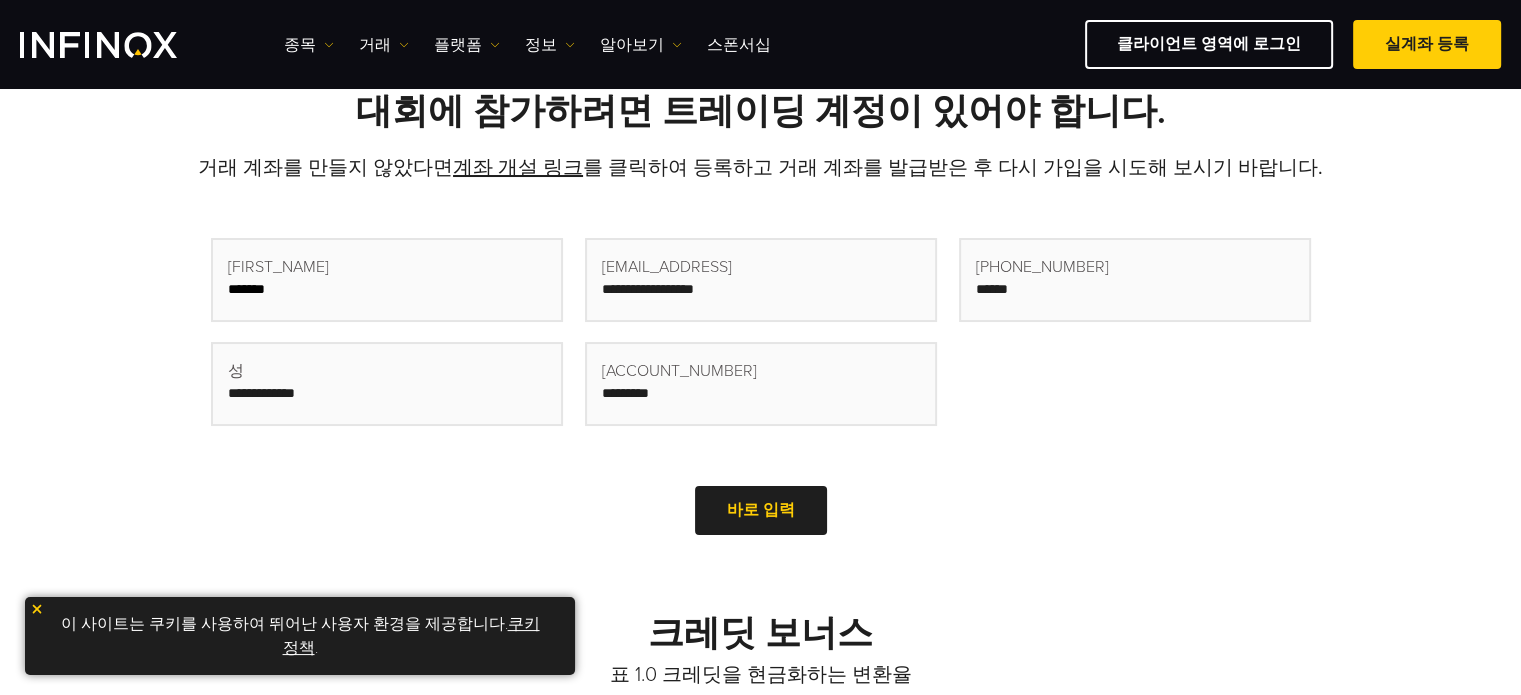 type on "***" 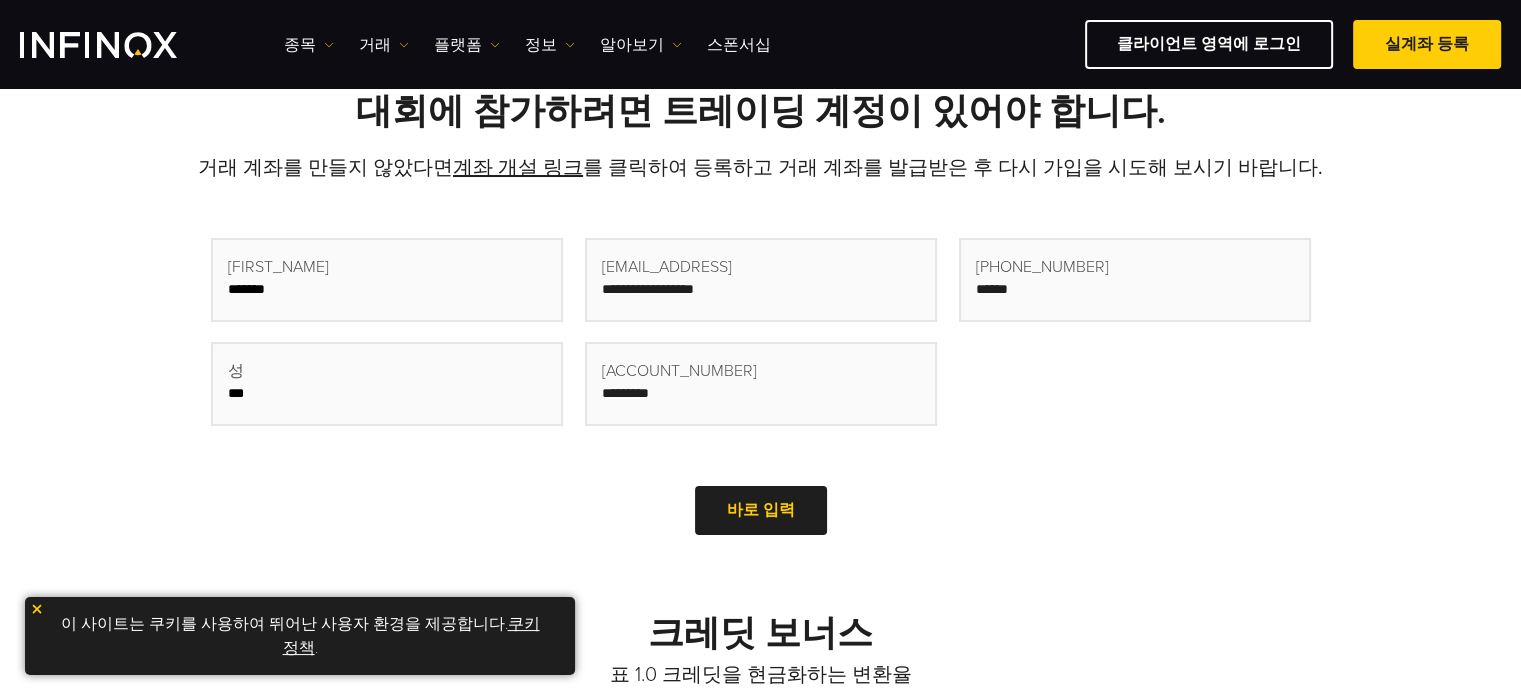 type on "**********" 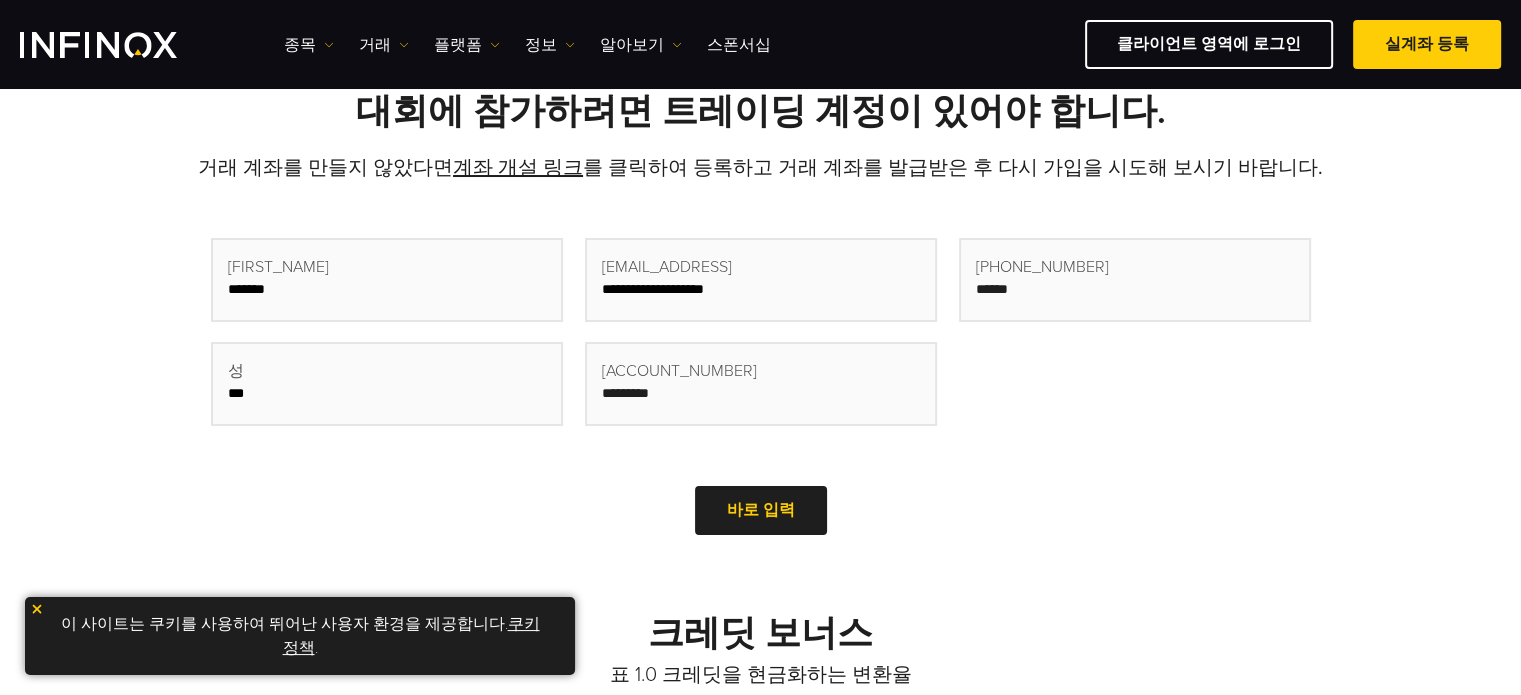 type on "**********" 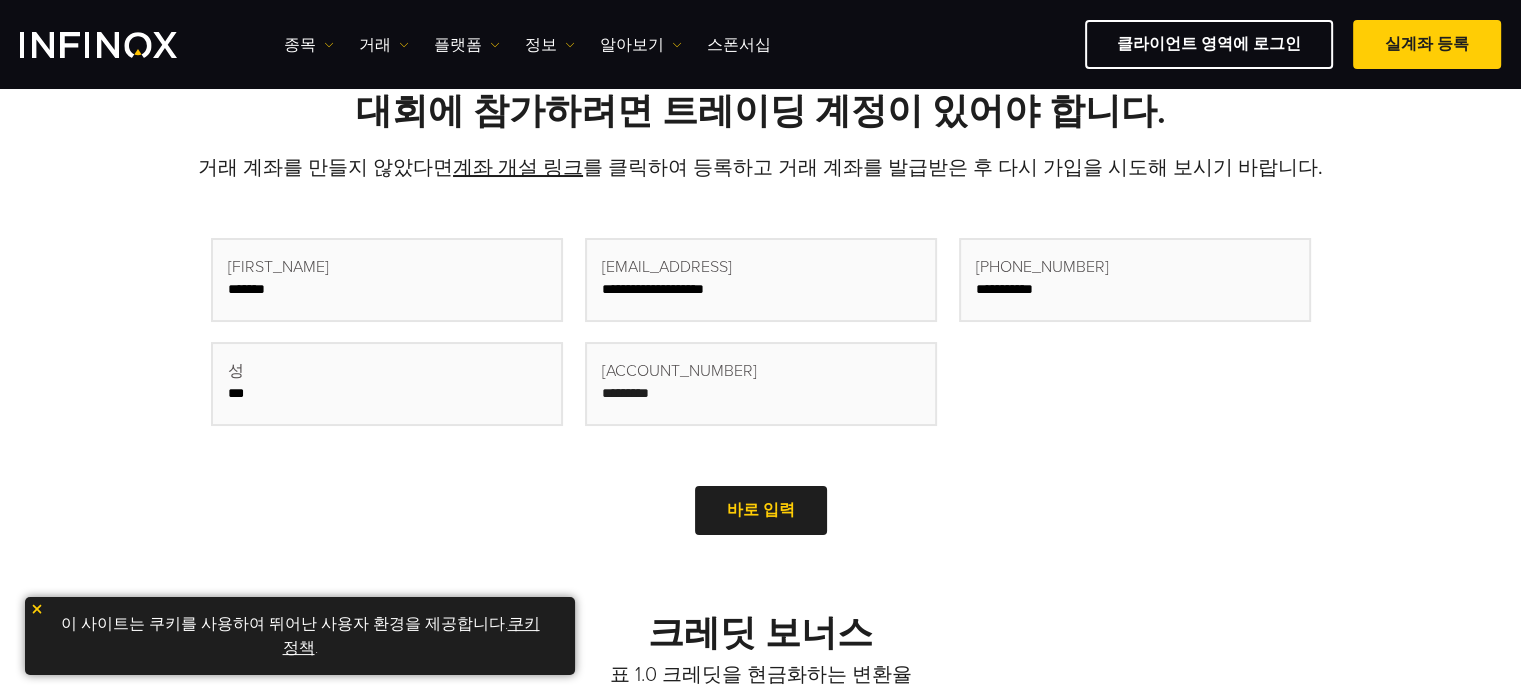 paste on "********" 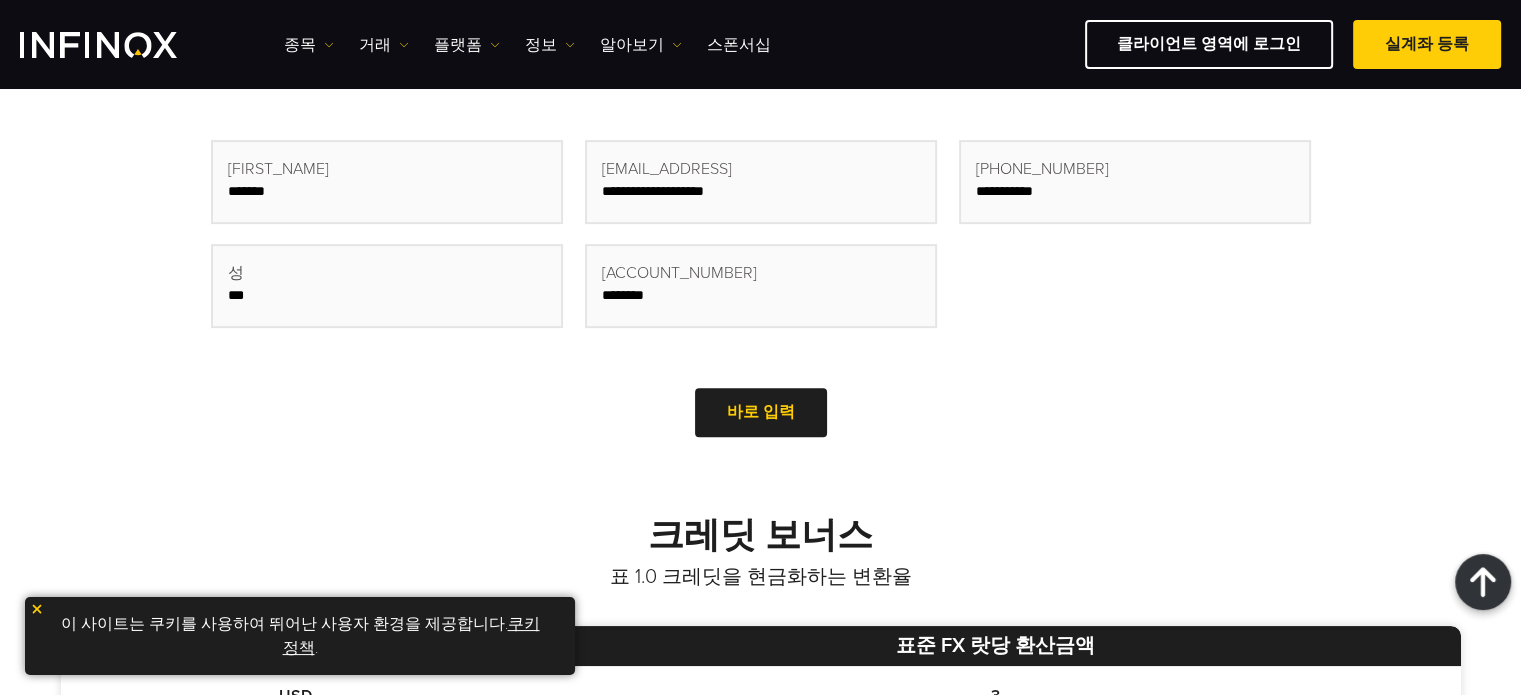 scroll, scrollTop: 600, scrollLeft: 0, axis: vertical 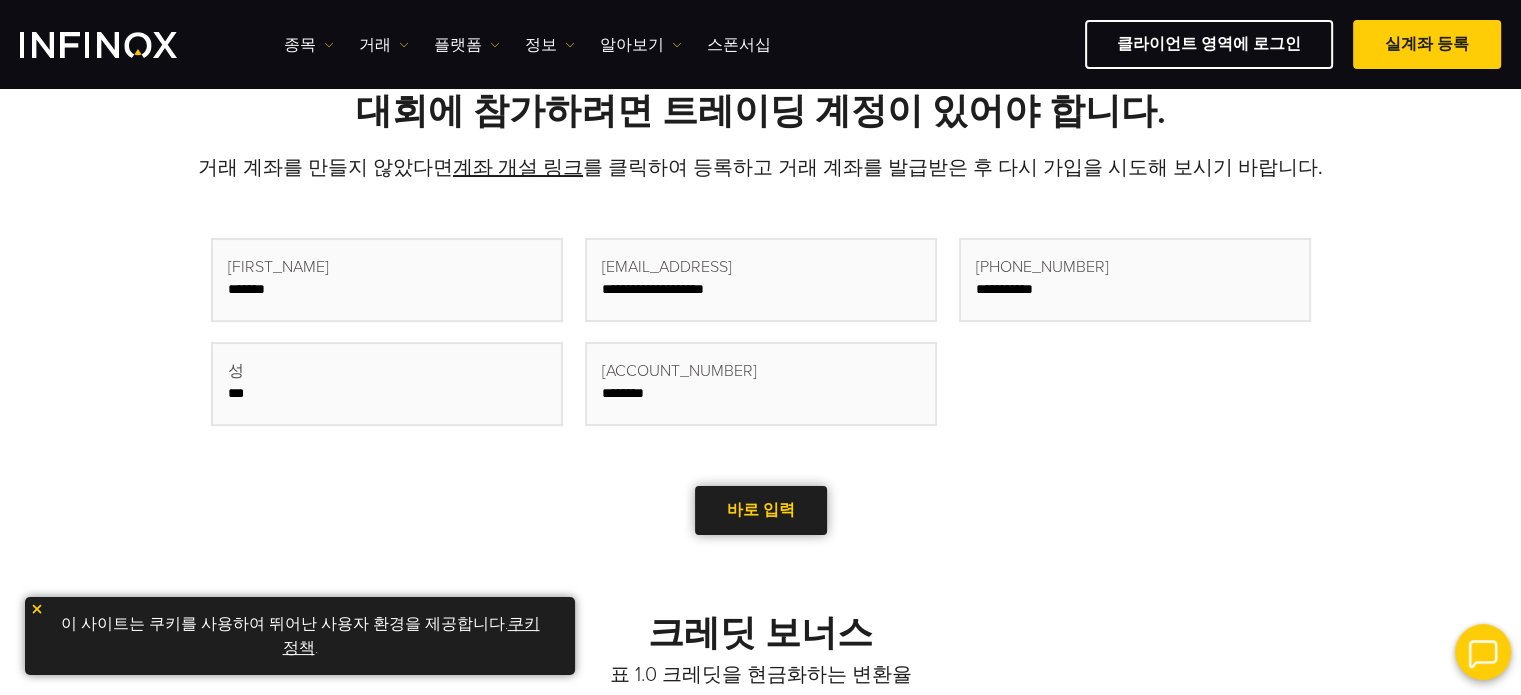 click on "바로 입력" at bounding box center (761, 510) 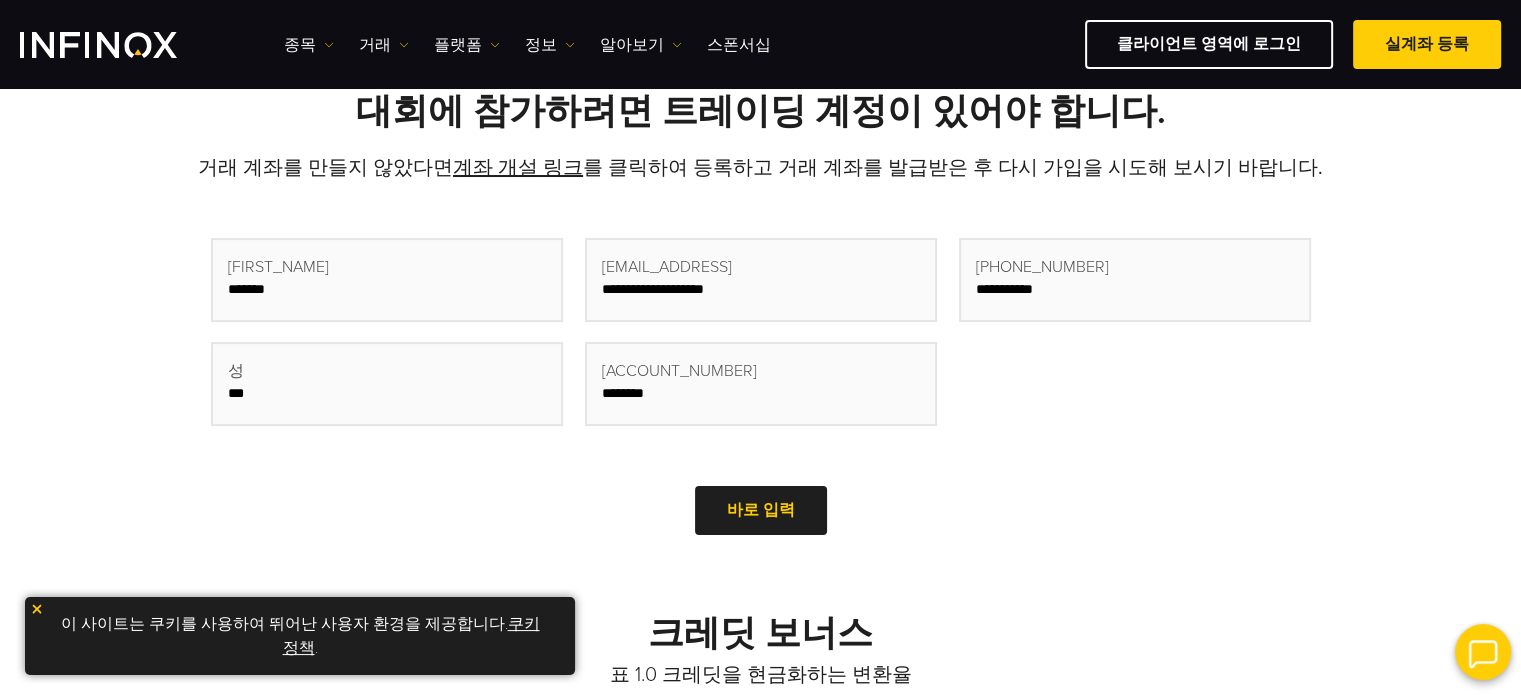 drag, startPoint x: 768, startPoint y: 507, endPoint x: 38, endPoint y: 611, distance: 737.37103 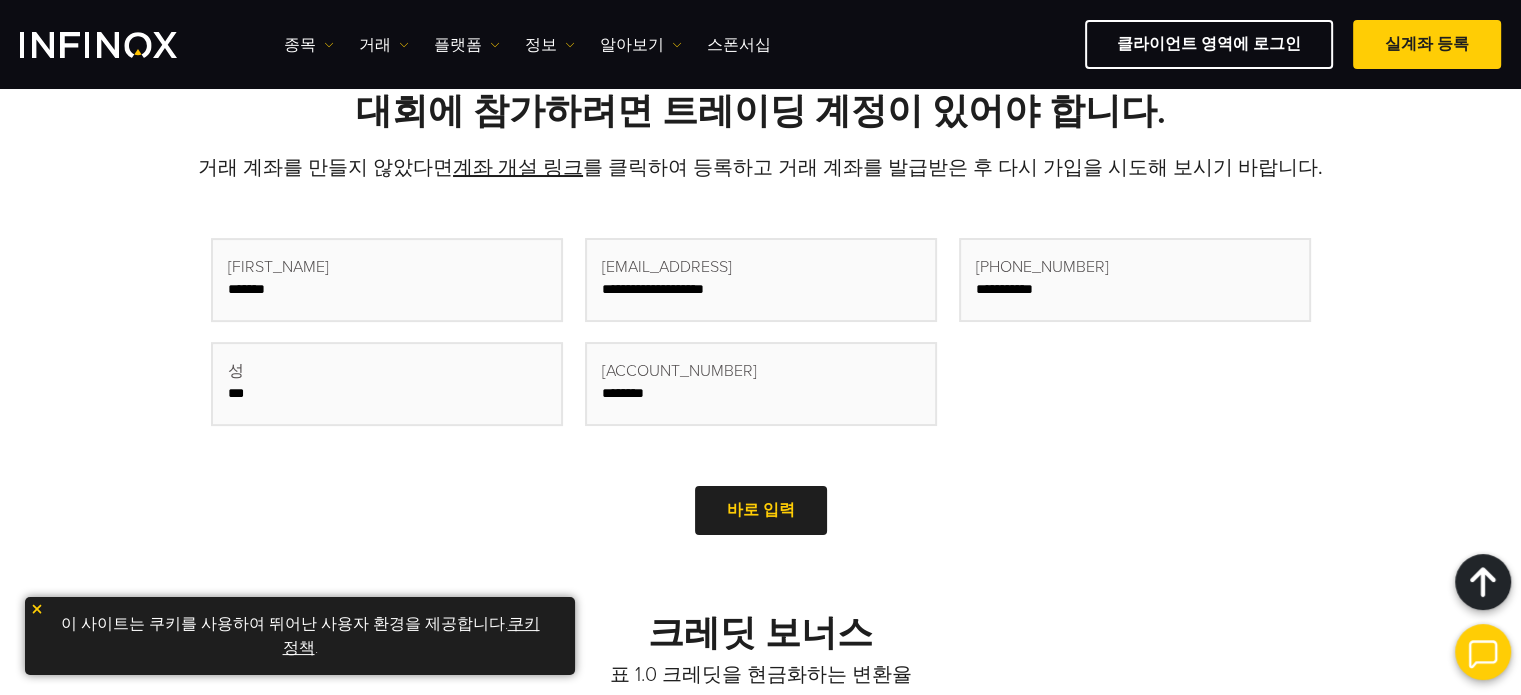 click at bounding box center (37, 609) 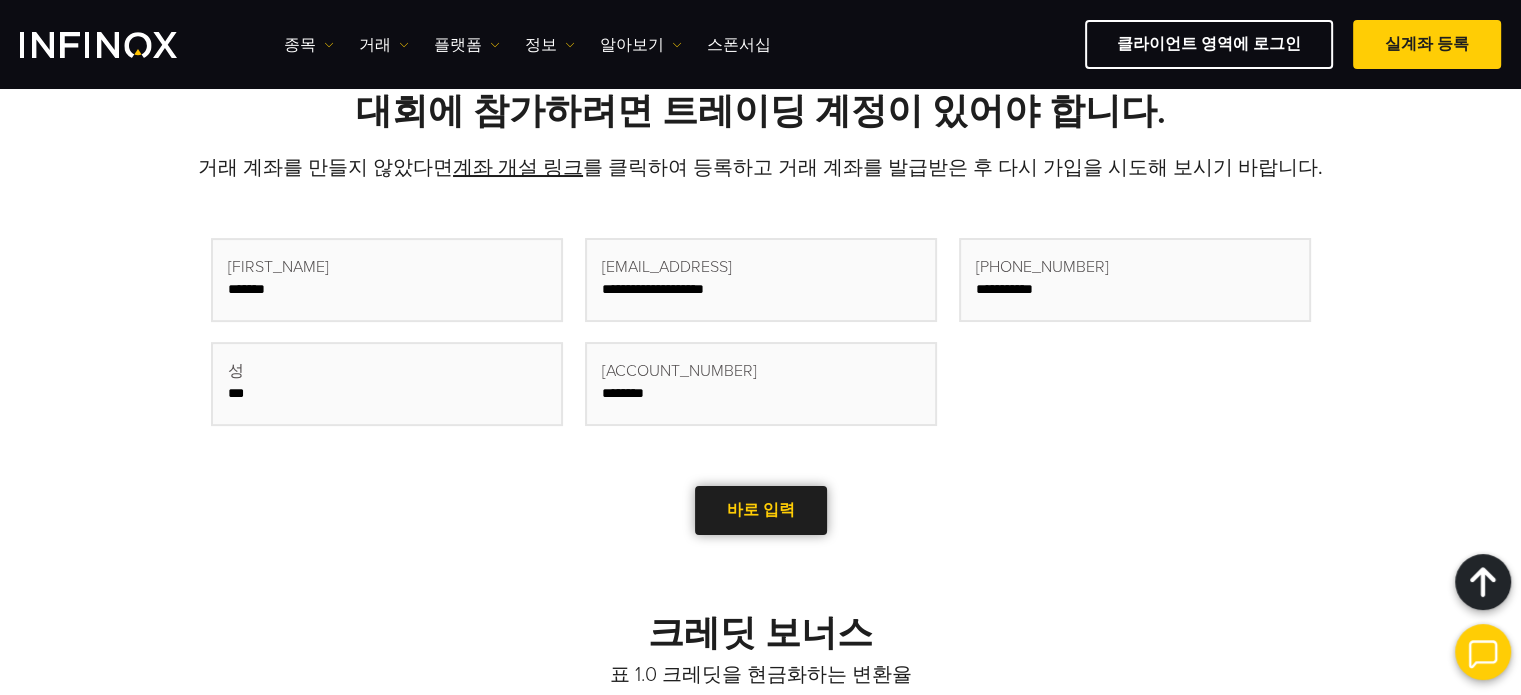 click on "바로 입력" at bounding box center [761, 510] 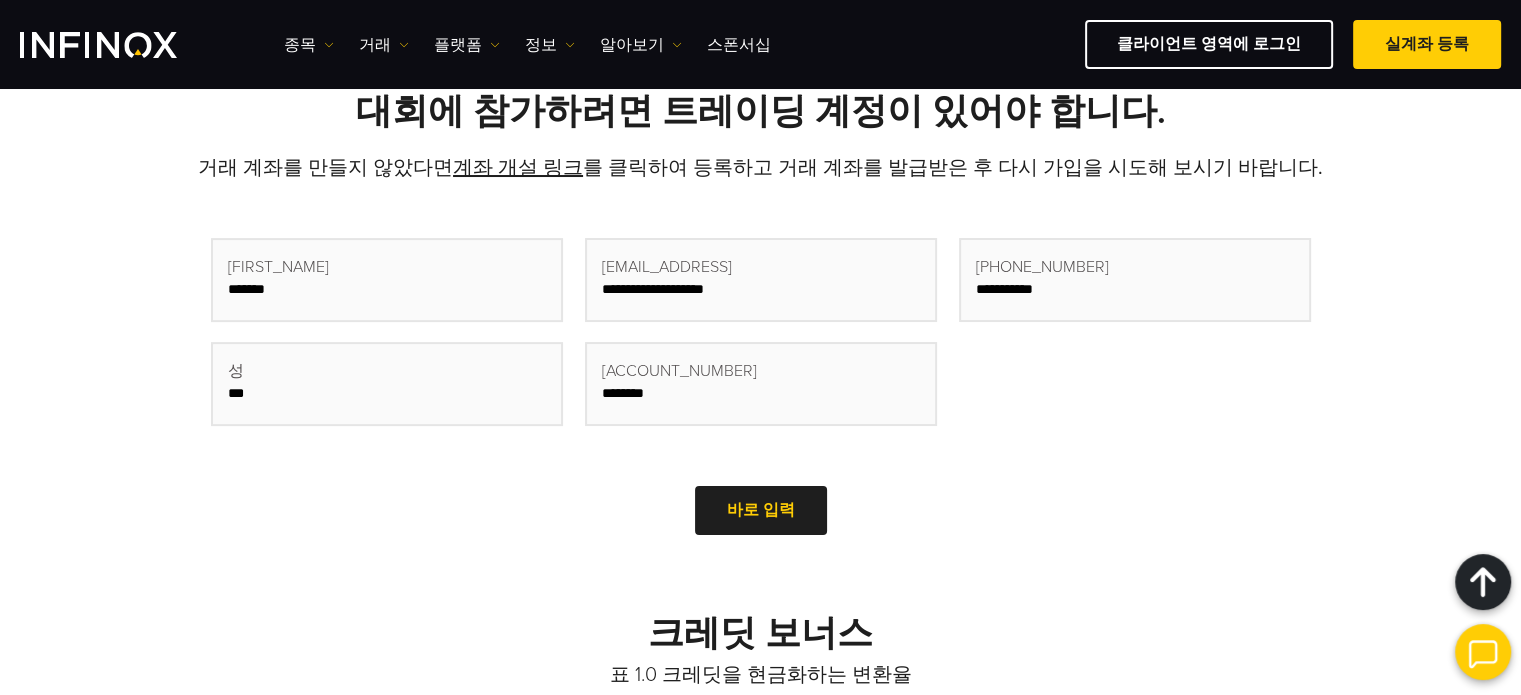 click on "**********" at bounding box center (761, 382) 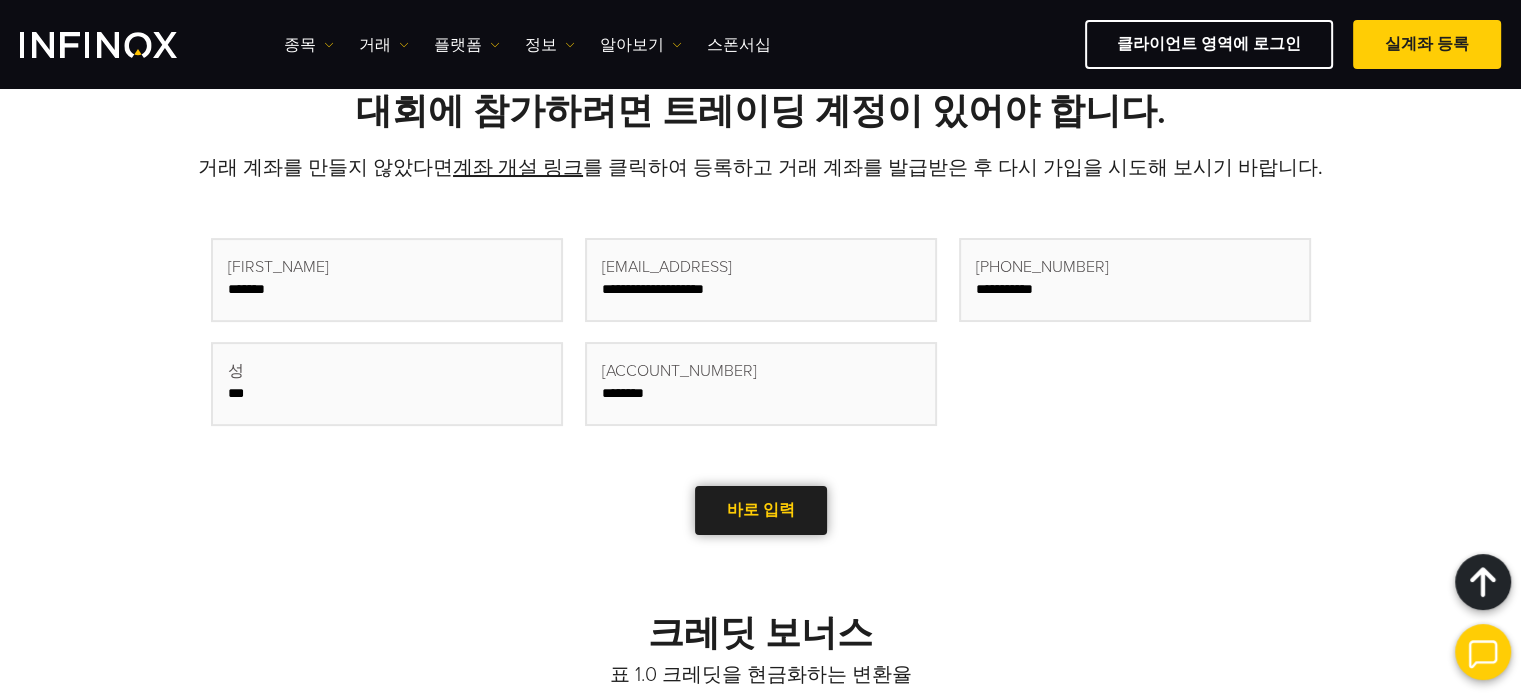 click on "바로 입력" at bounding box center [761, 510] 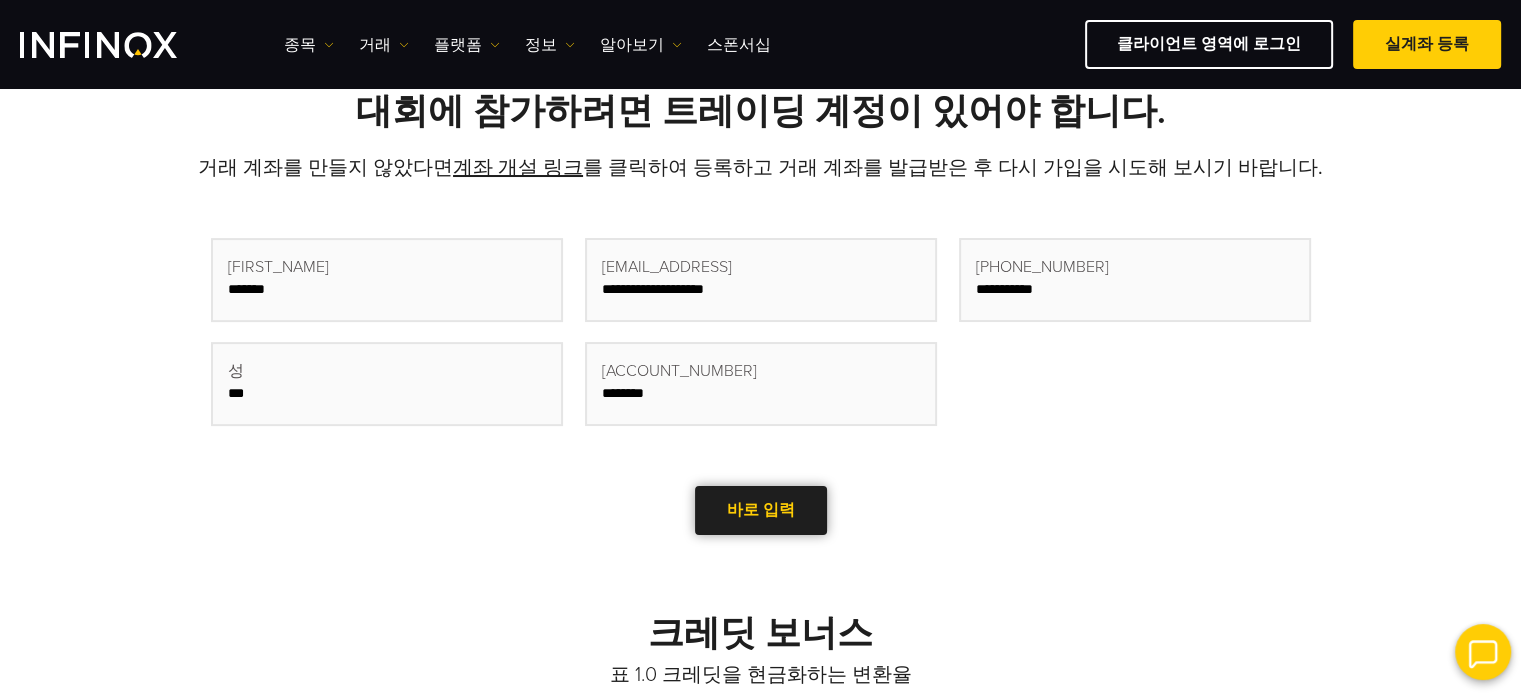 click on "바로 입력" at bounding box center (761, 510) 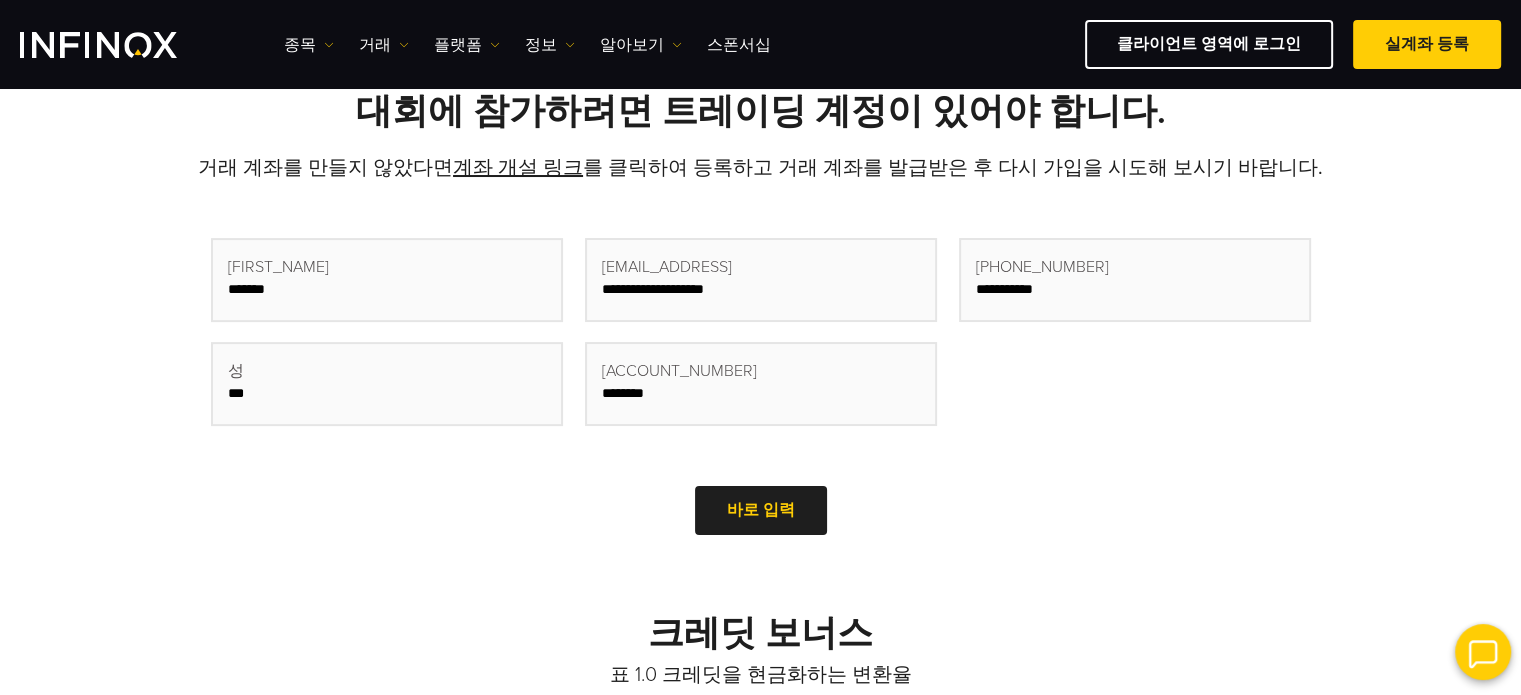 click on "**********" at bounding box center (761, 382) 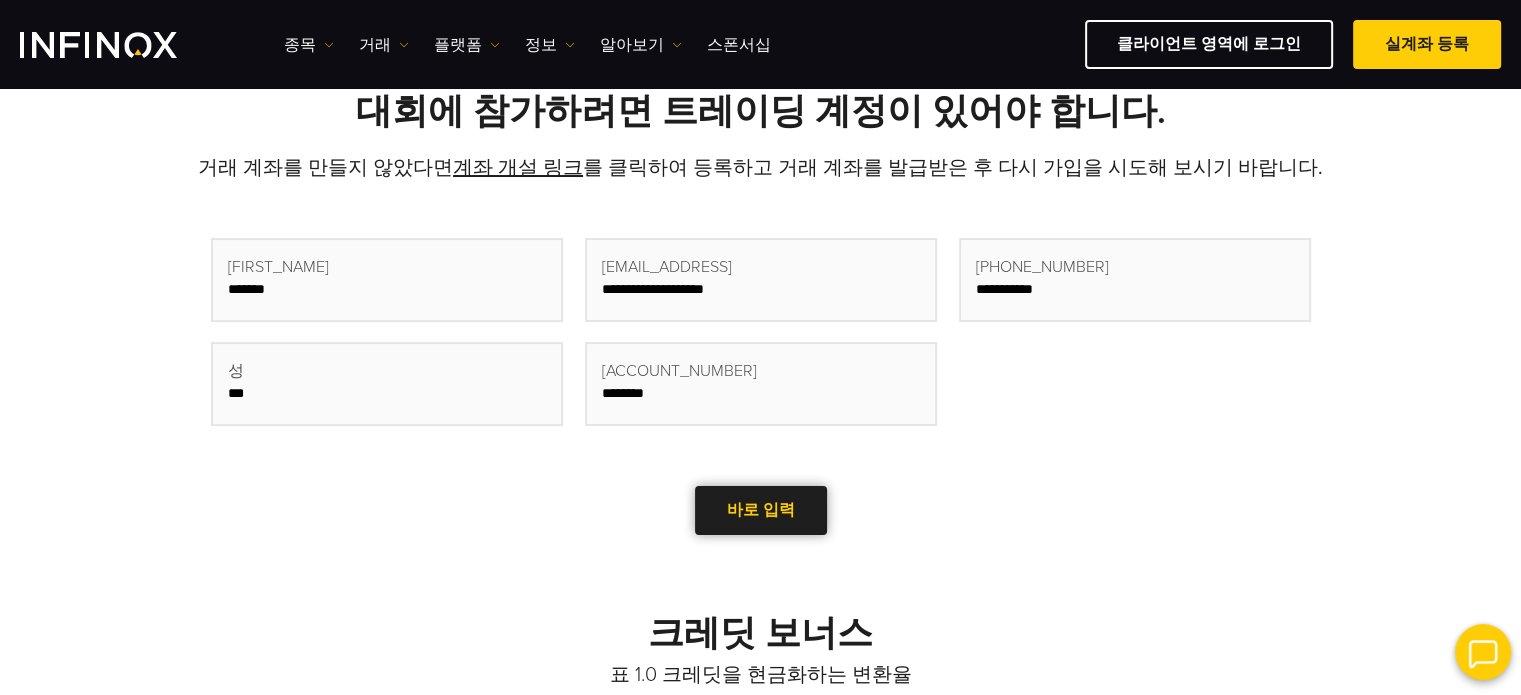 scroll, scrollTop: 0, scrollLeft: 0, axis: both 